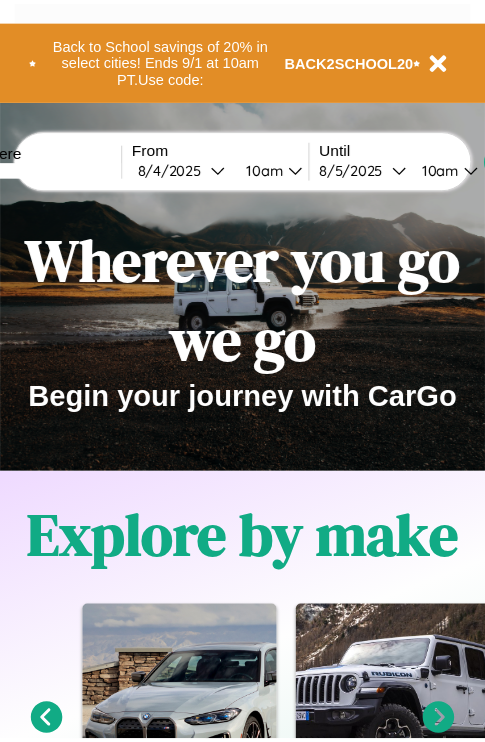 scroll, scrollTop: 0, scrollLeft: 0, axis: both 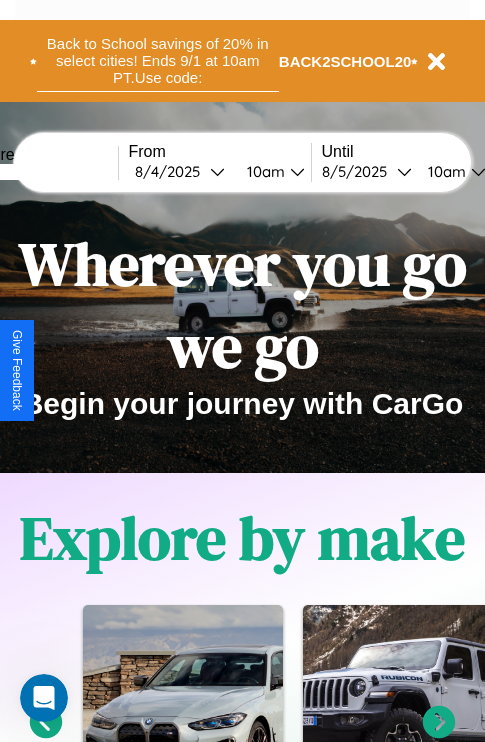 click on "Back to School savings of 20% in select cities! Ends 9/1 at 10am PT.  Use code:" at bounding box center [158, 61] 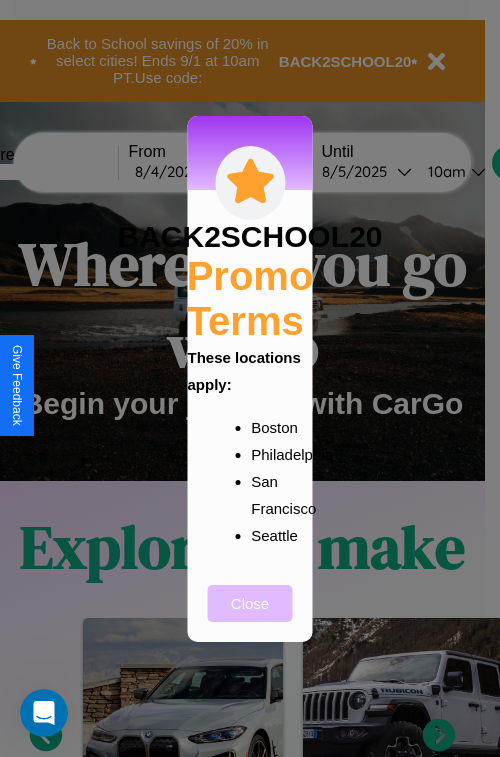 click on "Close" at bounding box center [250, 603] 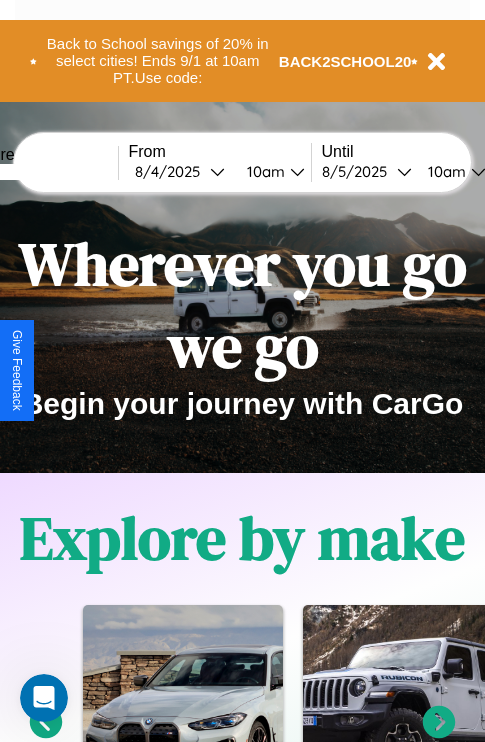 click at bounding box center [43, 172] 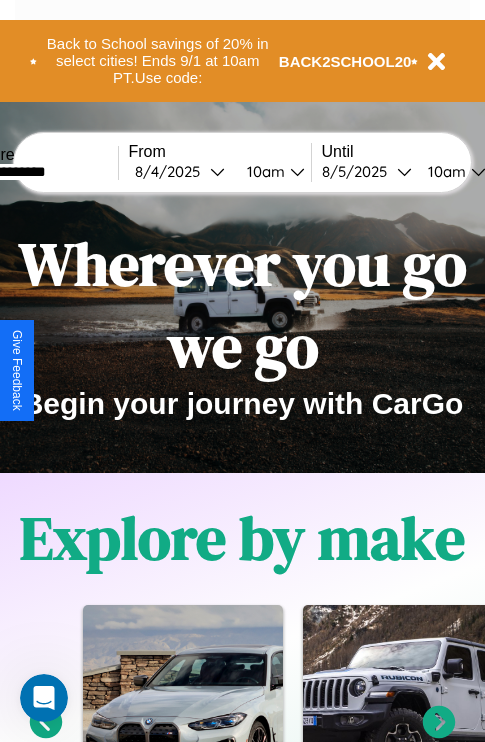 type on "**********" 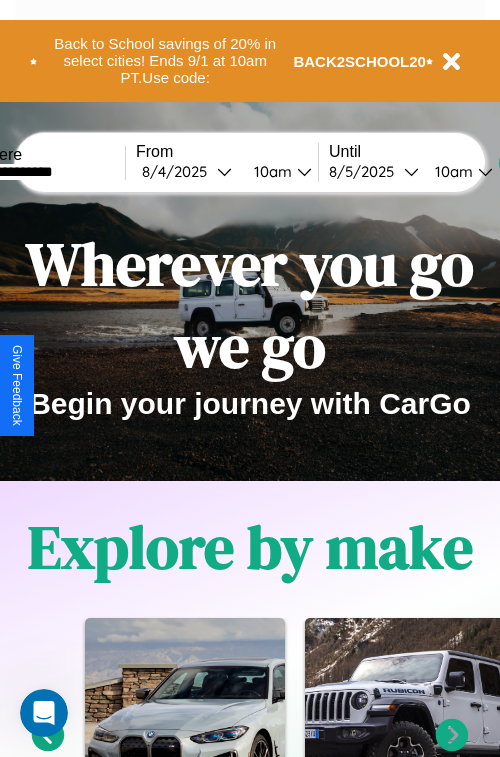 select on "*" 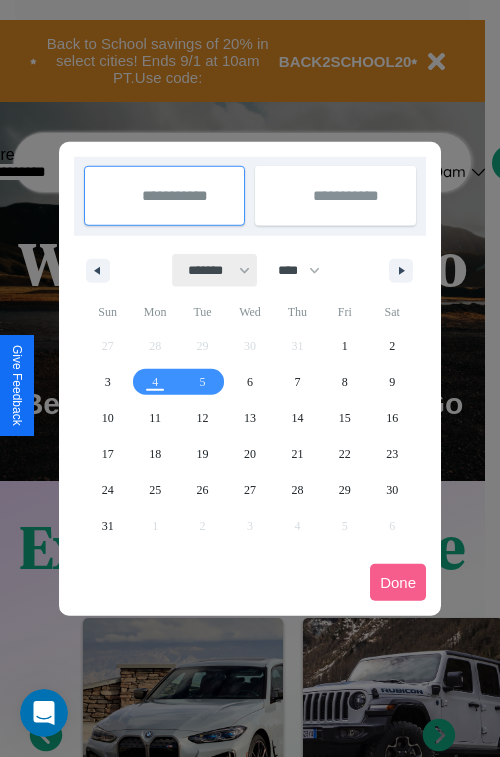 click on "******* ******** ***** ***** *** **** **** ****** ********* ******* ******** ********" at bounding box center (215, 270) 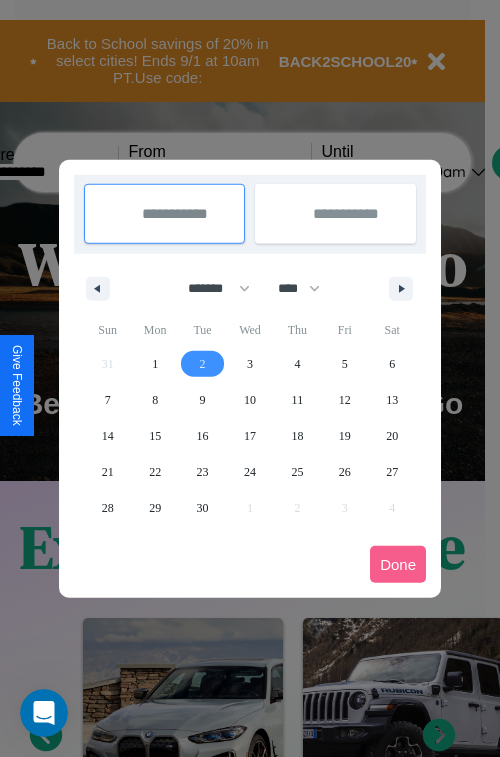 click on "2" at bounding box center (203, 364) 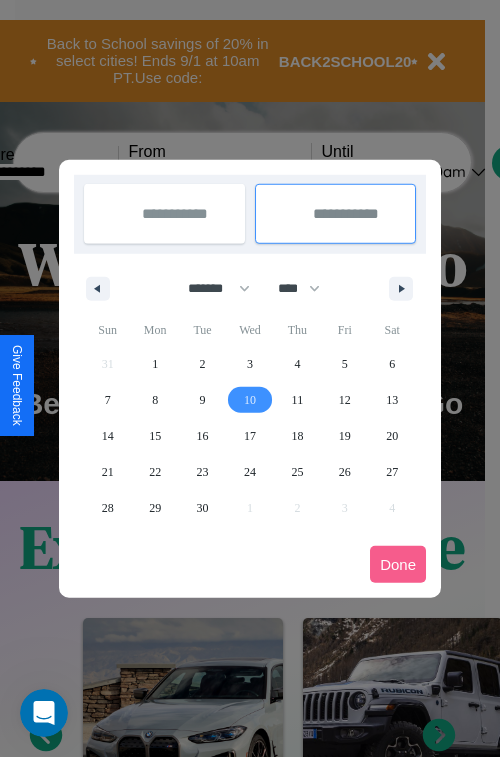 click on "10" at bounding box center [250, 400] 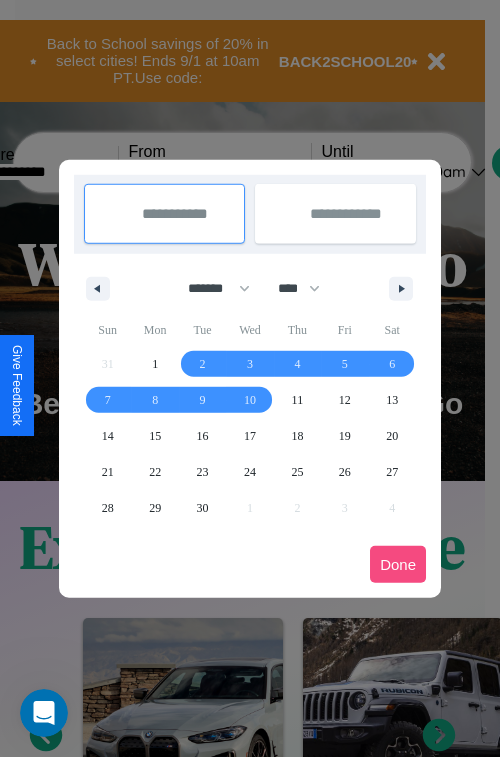click on "Done" at bounding box center [398, 564] 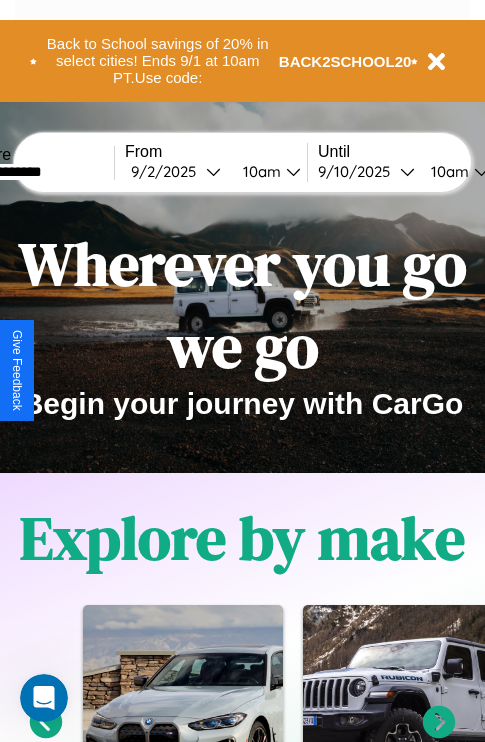 click on "10am" at bounding box center [259, 171] 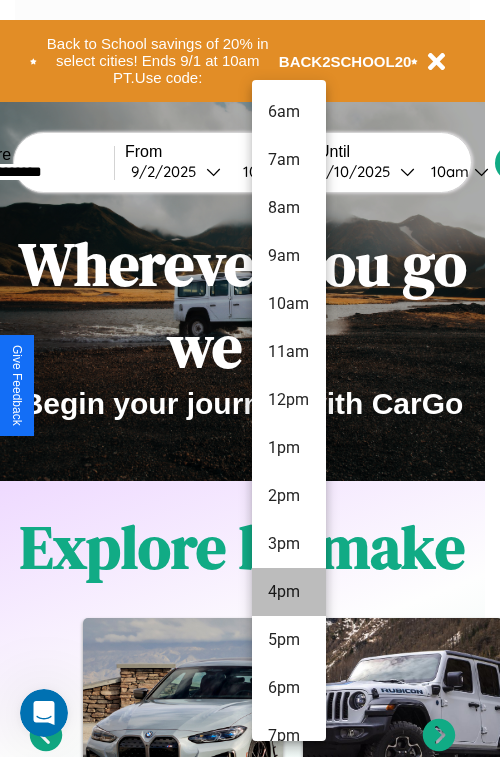click on "4pm" at bounding box center (289, 592) 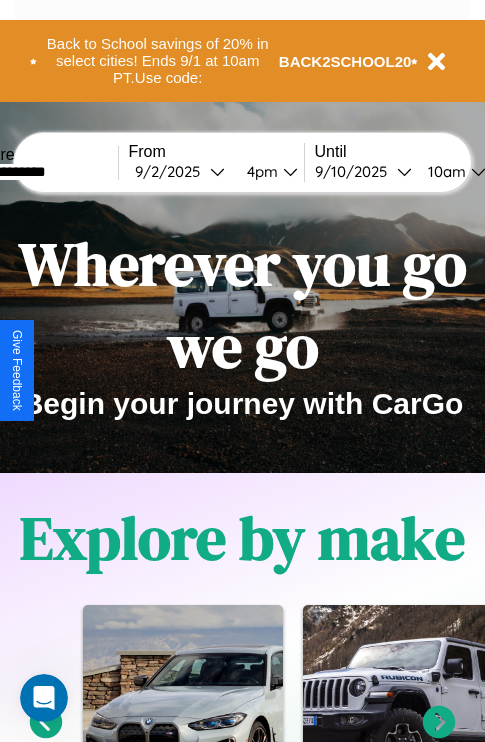 click on "10am" at bounding box center [444, 171] 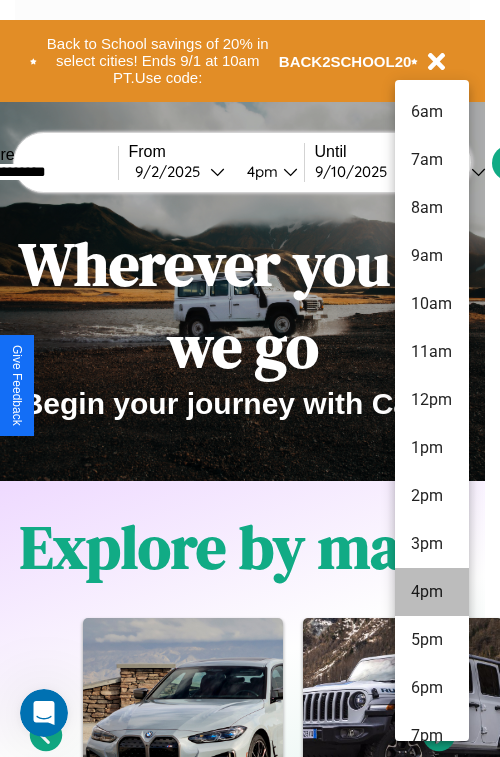 click on "4pm" at bounding box center [432, 592] 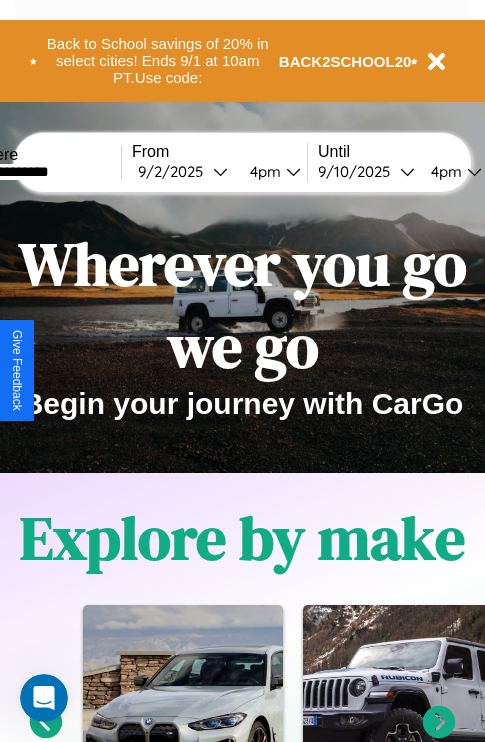 scroll, scrollTop: 0, scrollLeft: 65, axis: horizontal 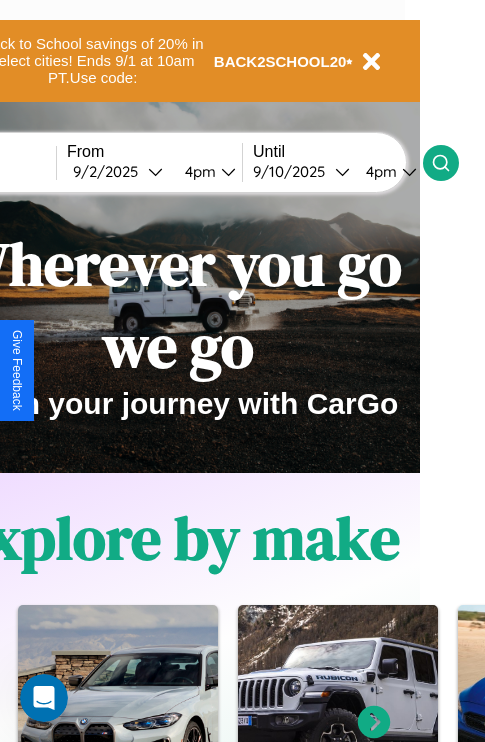 click 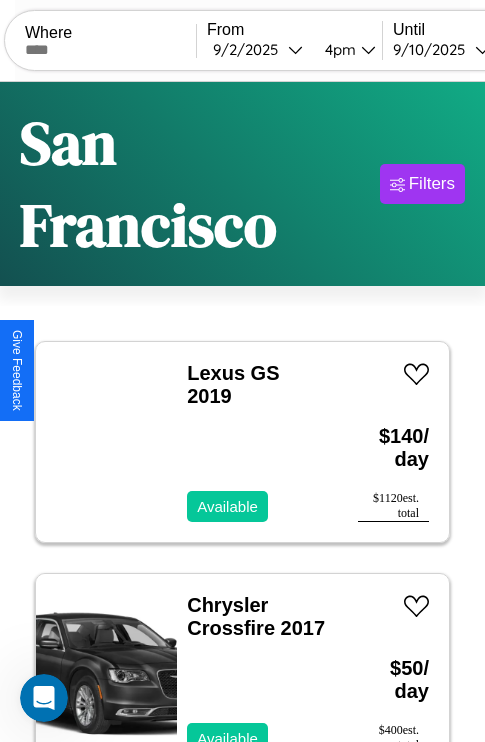 scroll, scrollTop: 154, scrollLeft: 0, axis: vertical 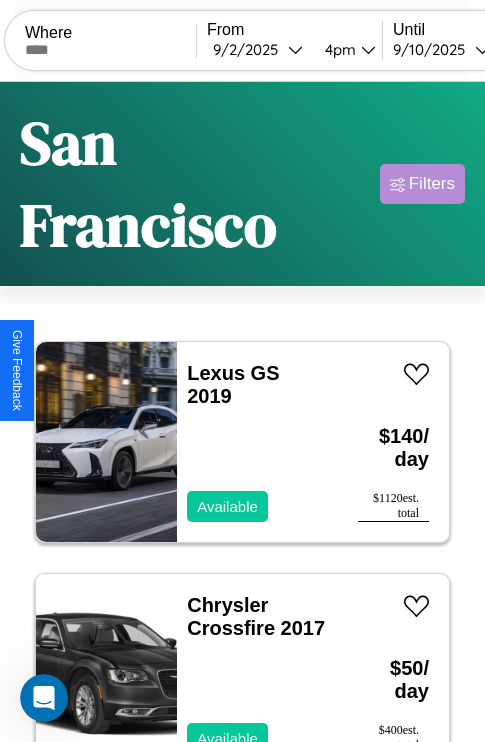 click on "Filters" at bounding box center (432, 184) 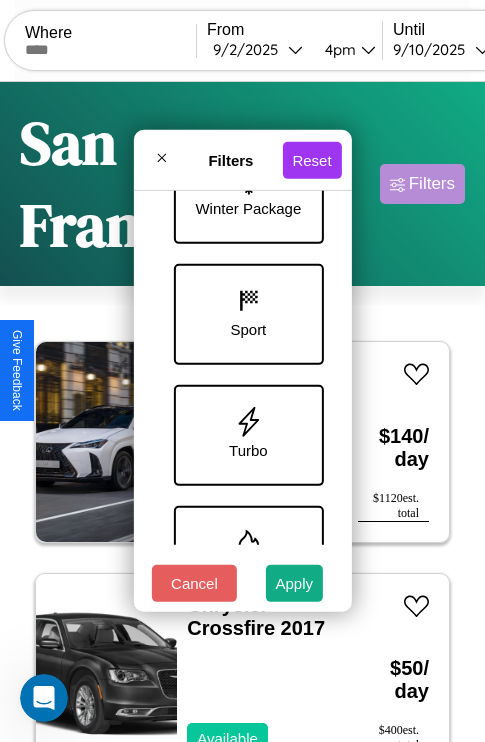 scroll, scrollTop: 893, scrollLeft: 0, axis: vertical 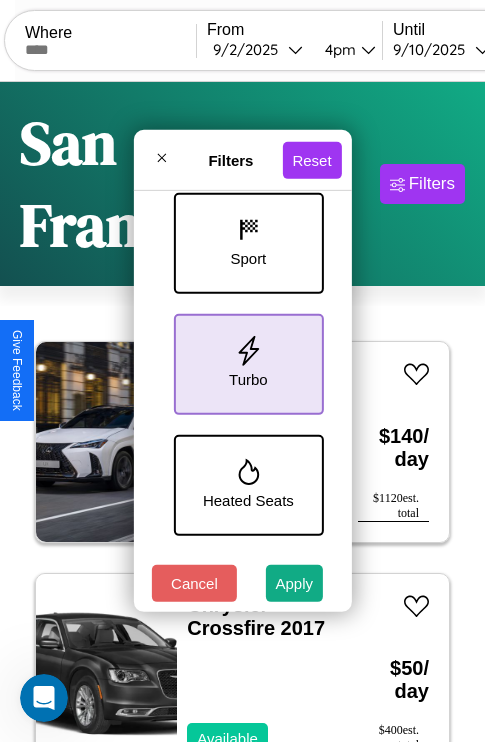 click 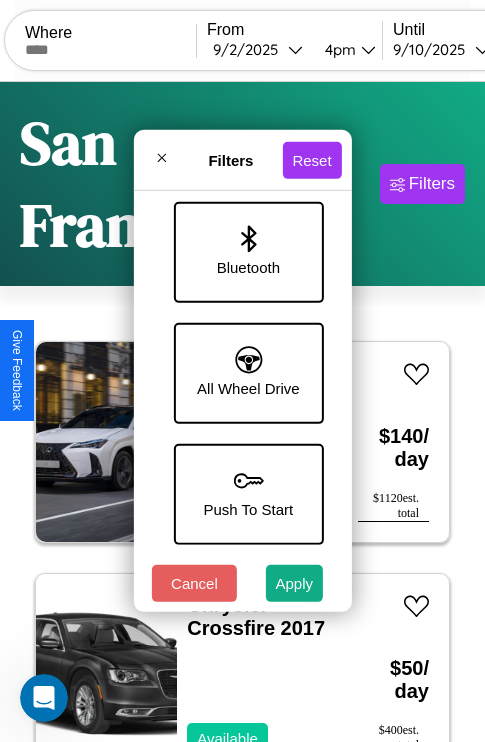 scroll, scrollTop: 1374, scrollLeft: 0, axis: vertical 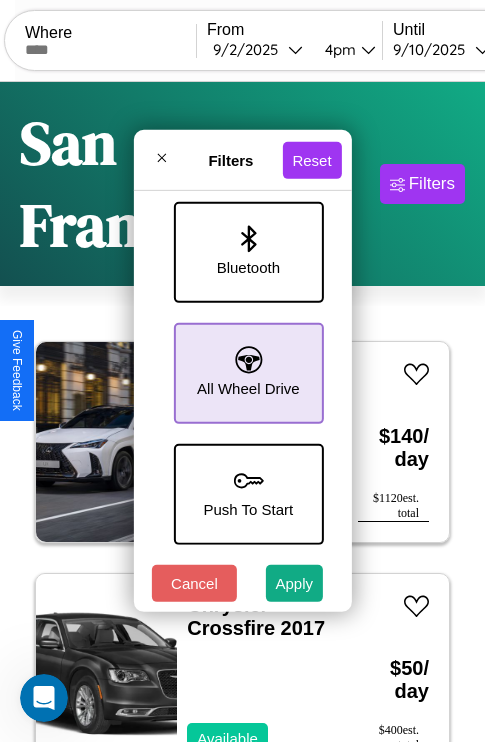 click 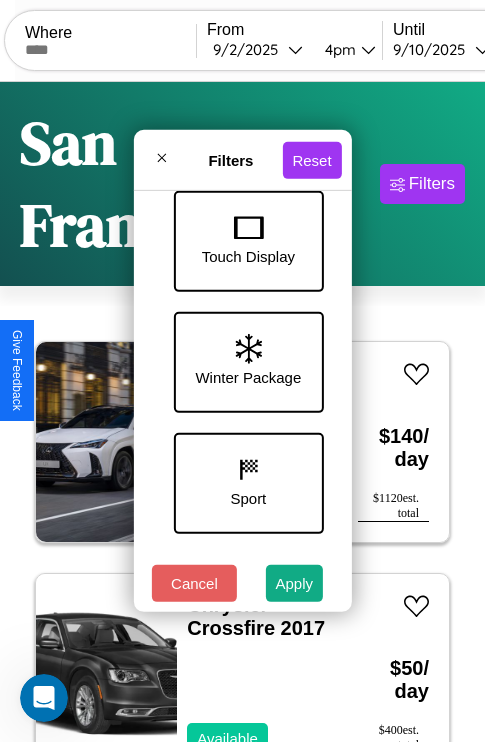 scroll, scrollTop: 651, scrollLeft: 0, axis: vertical 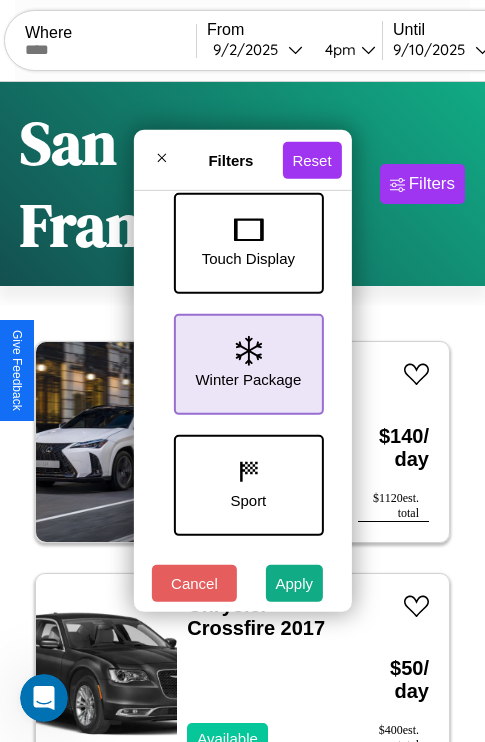 click 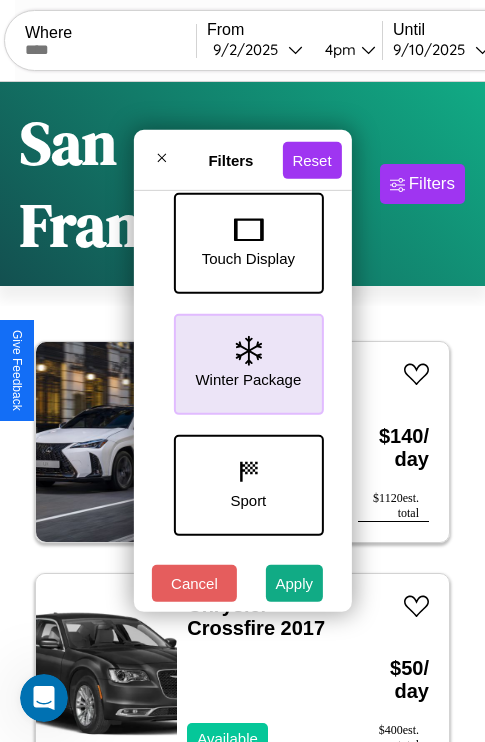 scroll, scrollTop: 0, scrollLeft: 124, axis: horizontal 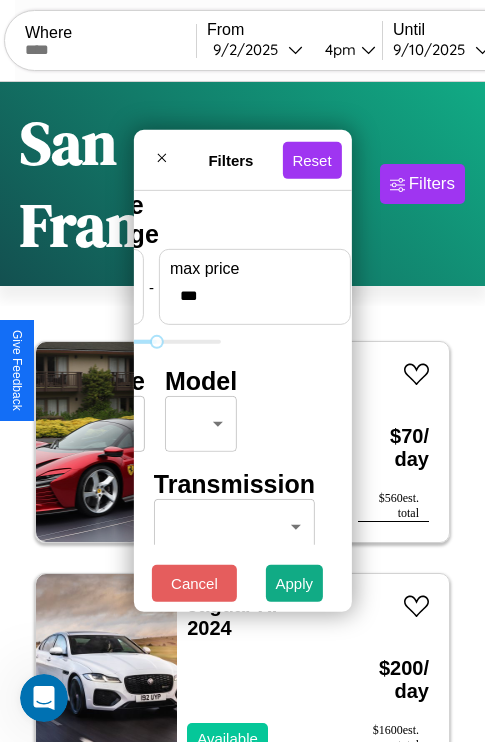 type on "***" 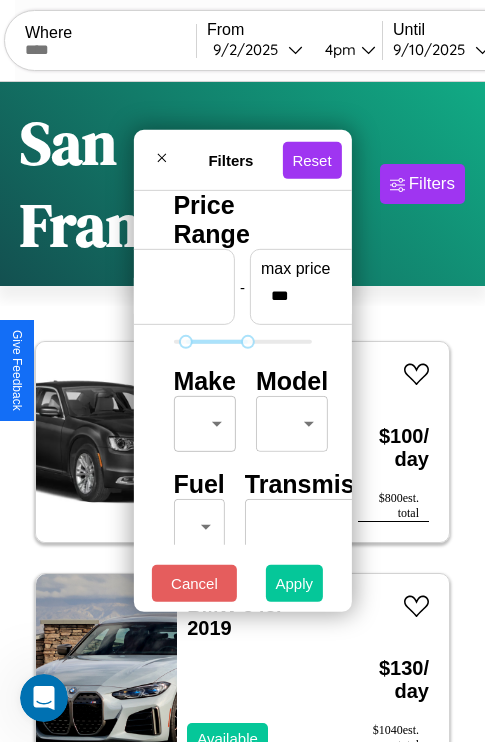 type on "**" 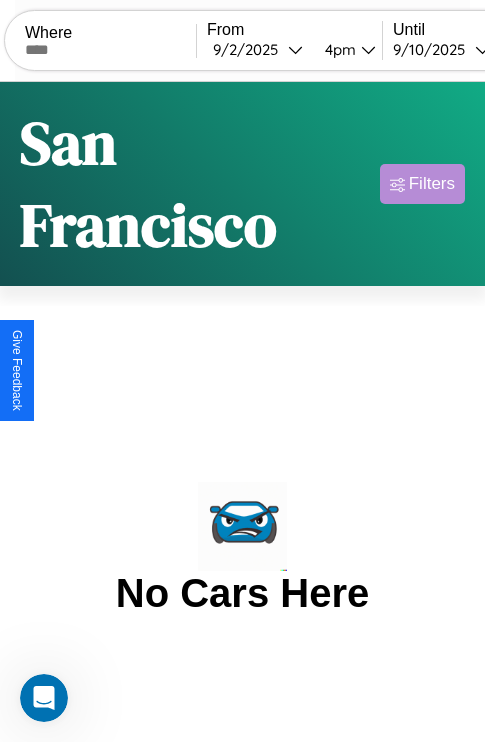 click on "Filters" at bounding box center (432, 184) 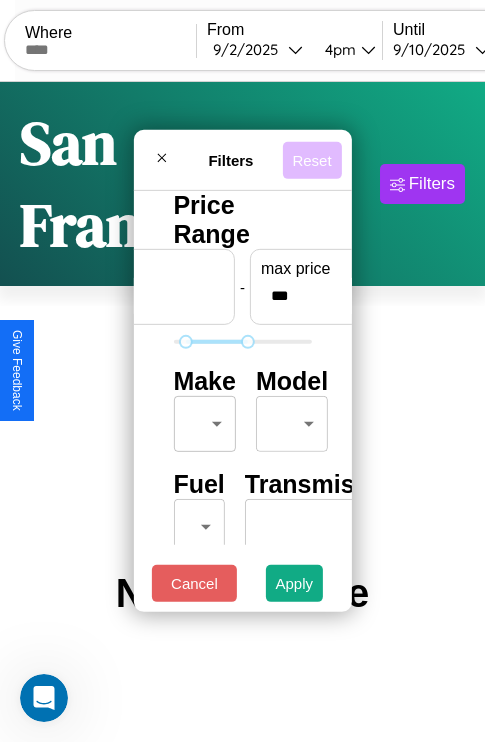 click on "Reset" at bounding box center [311, 159] 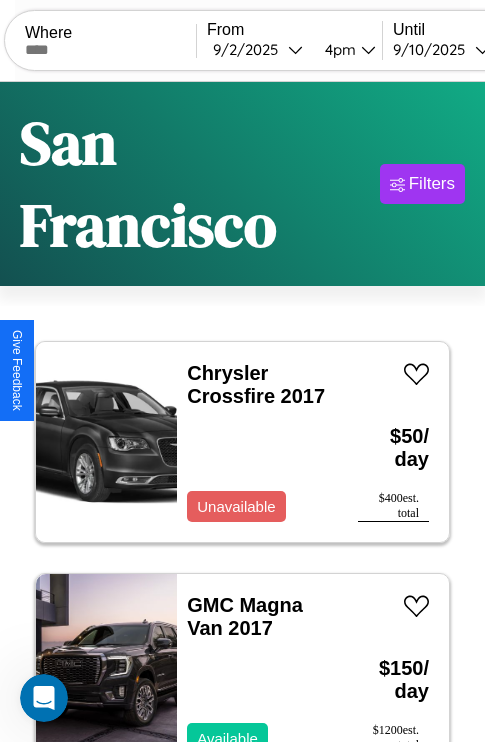 scroll, scrollTop: 96, scrollLeft: 0, axis: vertical 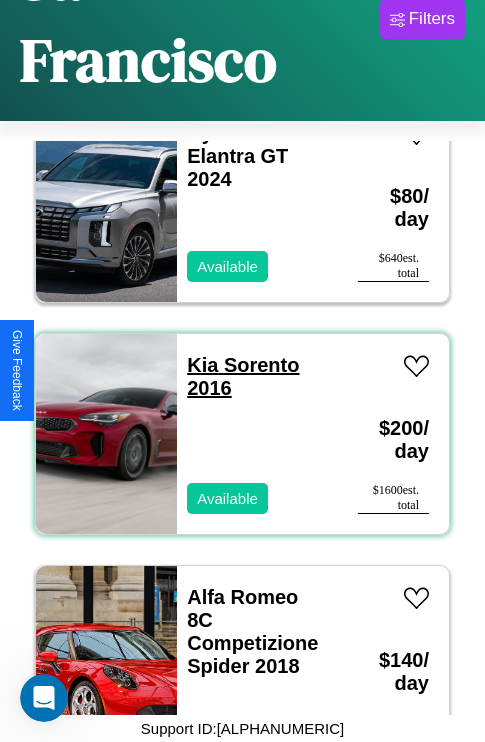 click on "Kia   Sorento   2016" at bounding box center [243, 376] 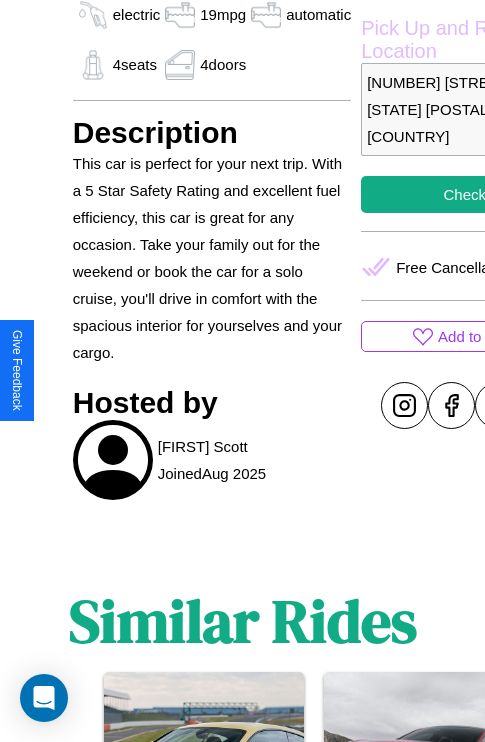 scroll, scrollTop: 936, scrollLeft: 0, axis: vertical 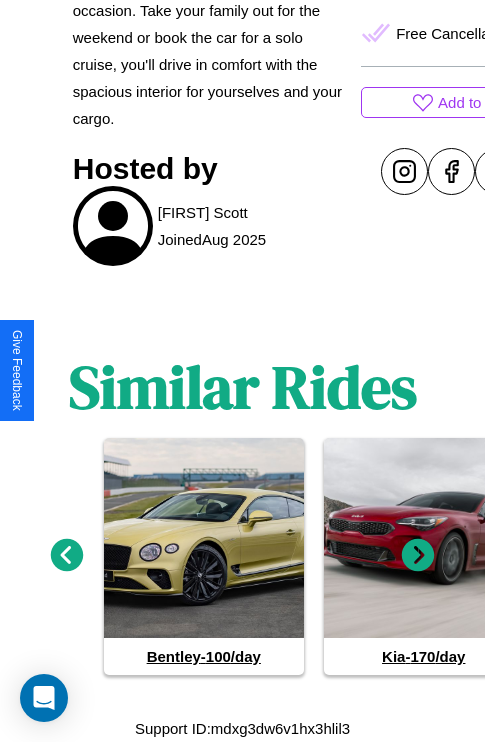 click 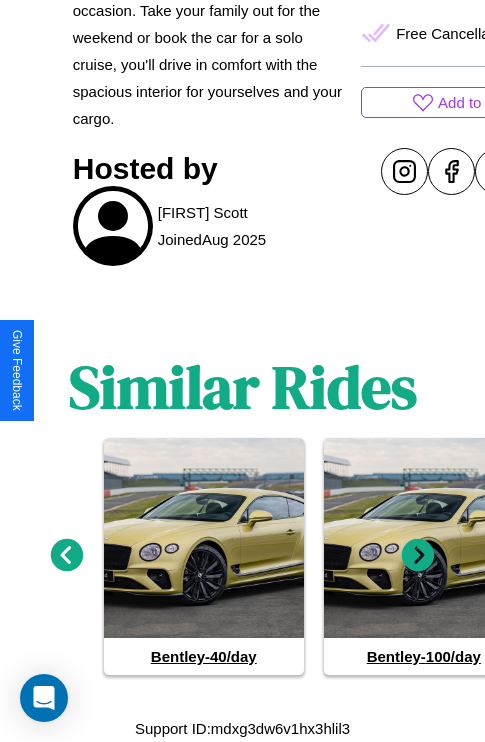 scroll, scrollTop: 710, scrollLeft: 76, axis: both 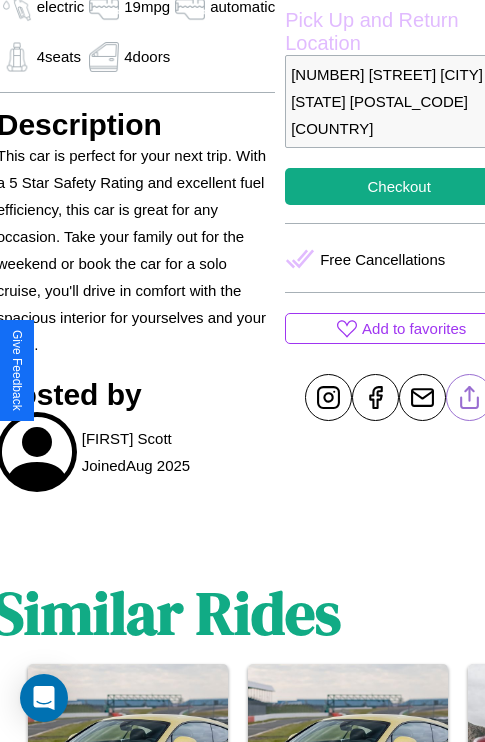 click 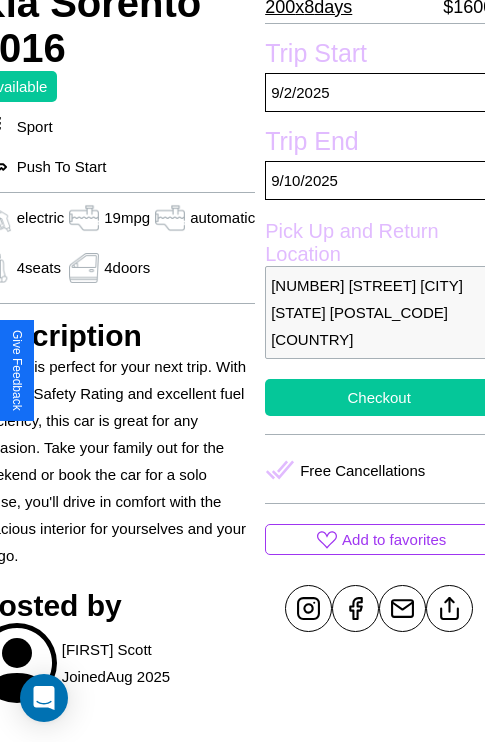 click on "Checkout" at bounding box center [379, 397] 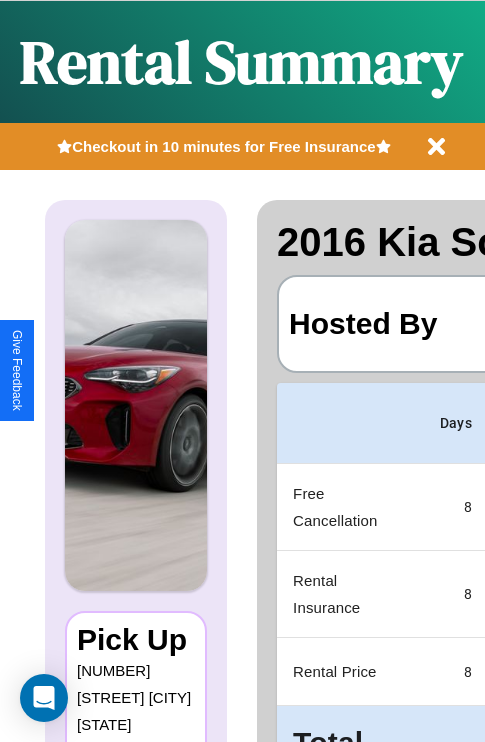 scroll, scrollTop: 0, scrollLeft: 378, axis: horizontal 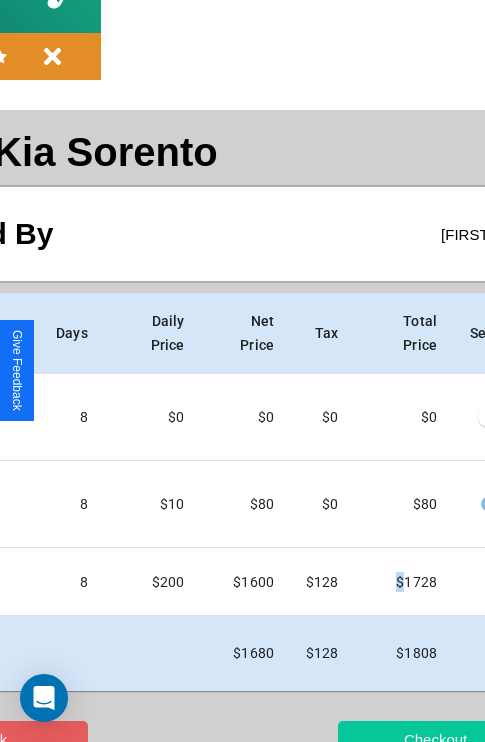 click on "Checkout" at bounding box center [435, 739] 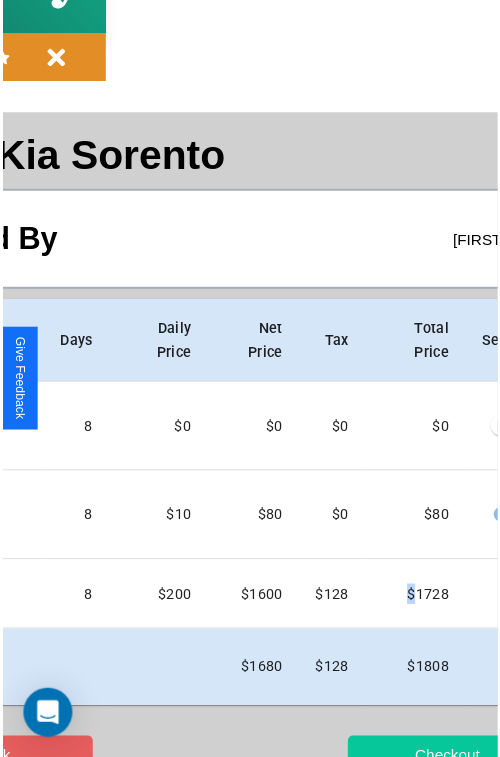 scroll, scrollTop: 0, scrollLeft: 0, axis: both 